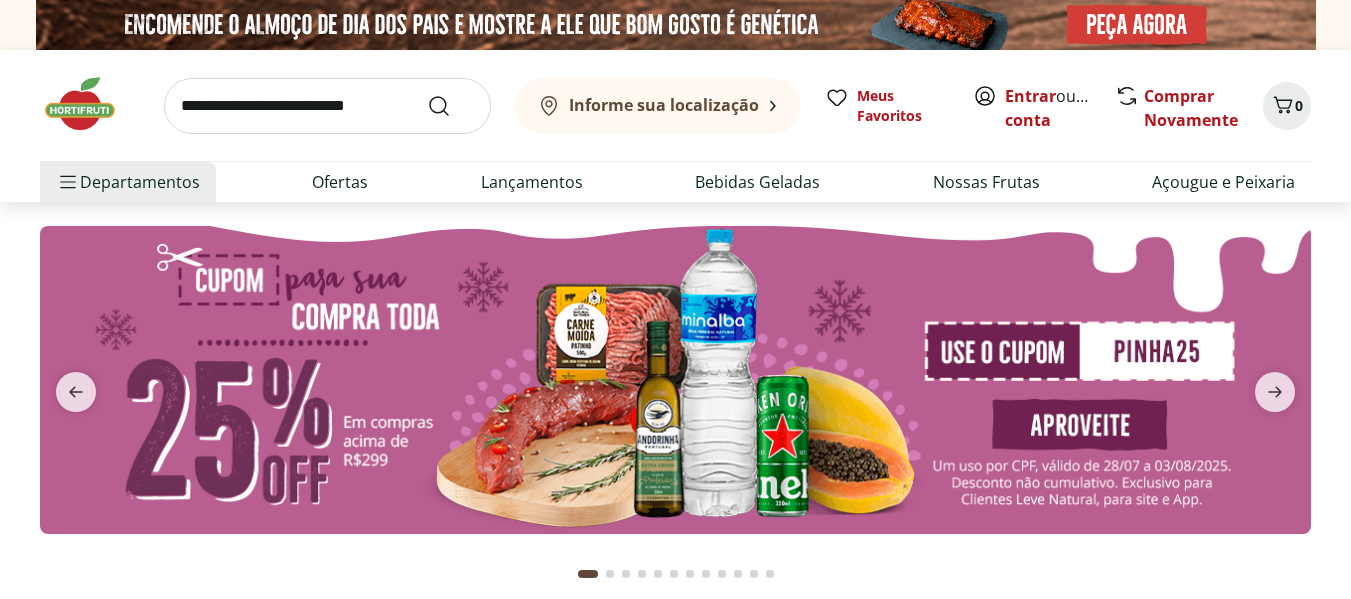 scroll, scrollTop: 0, scrollLeft: 0, axis: both 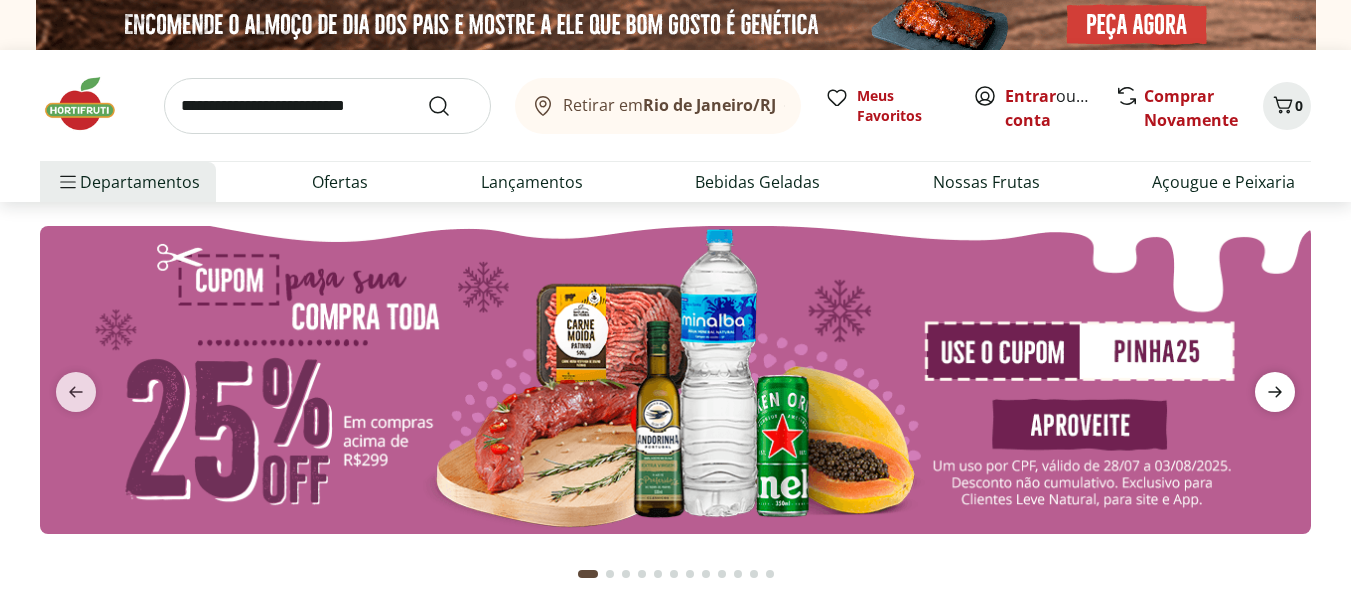 click 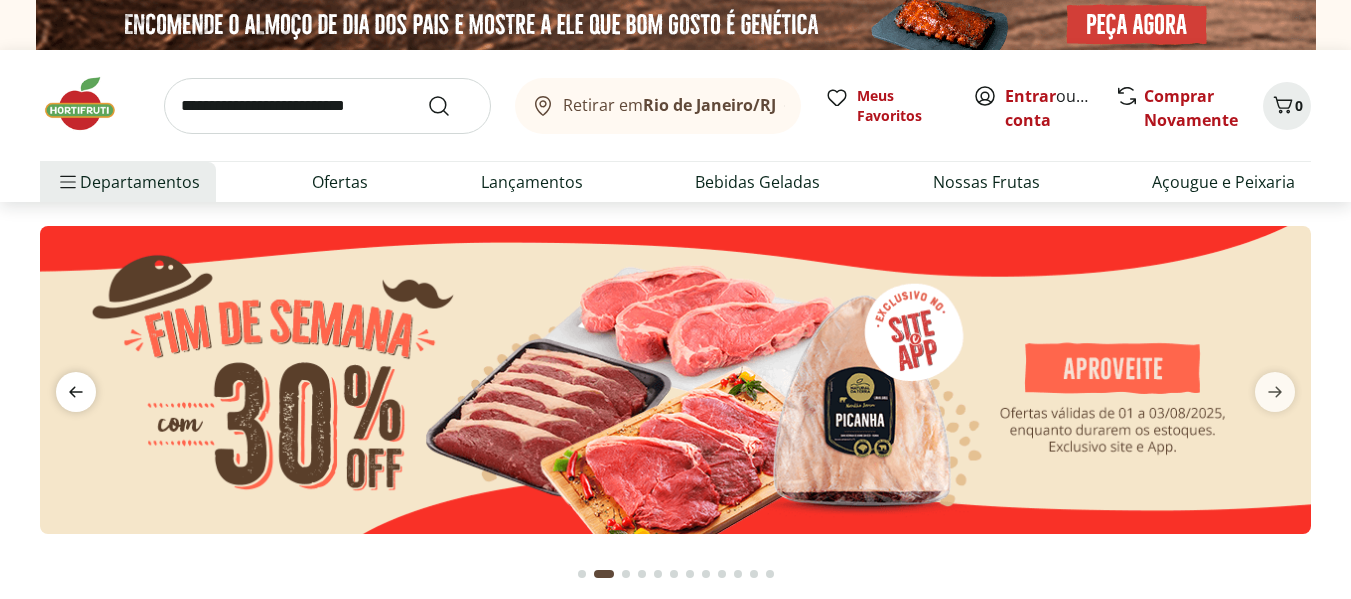 click at bounding box center [76, 392] 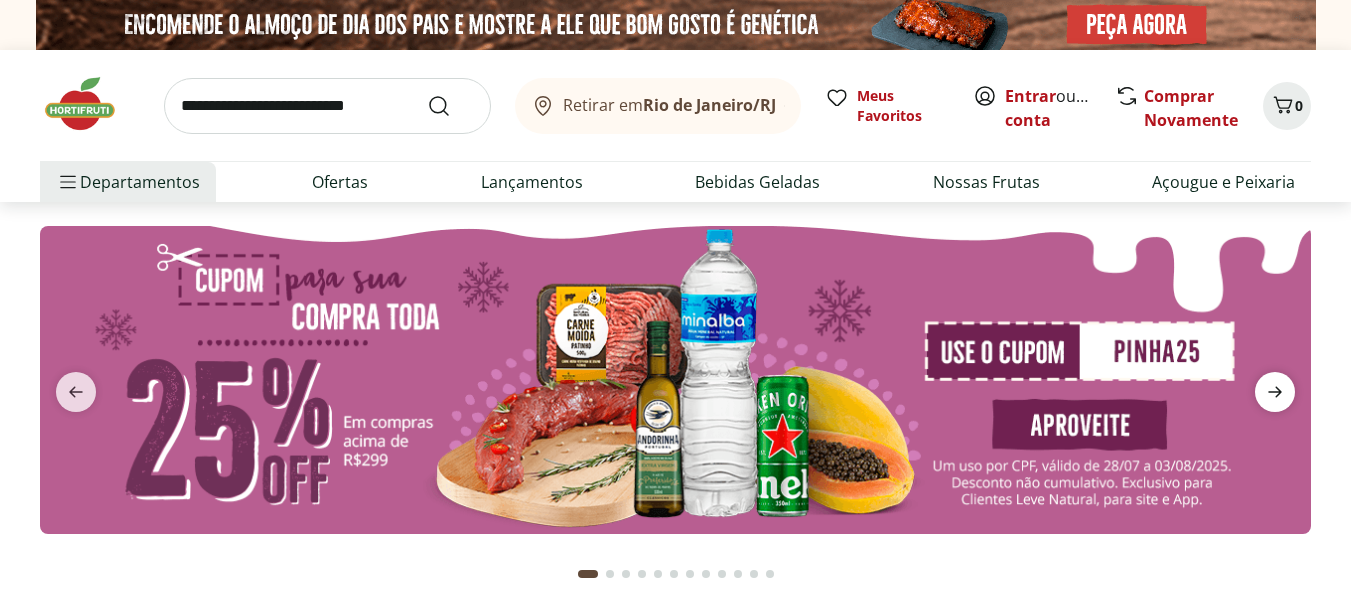 click 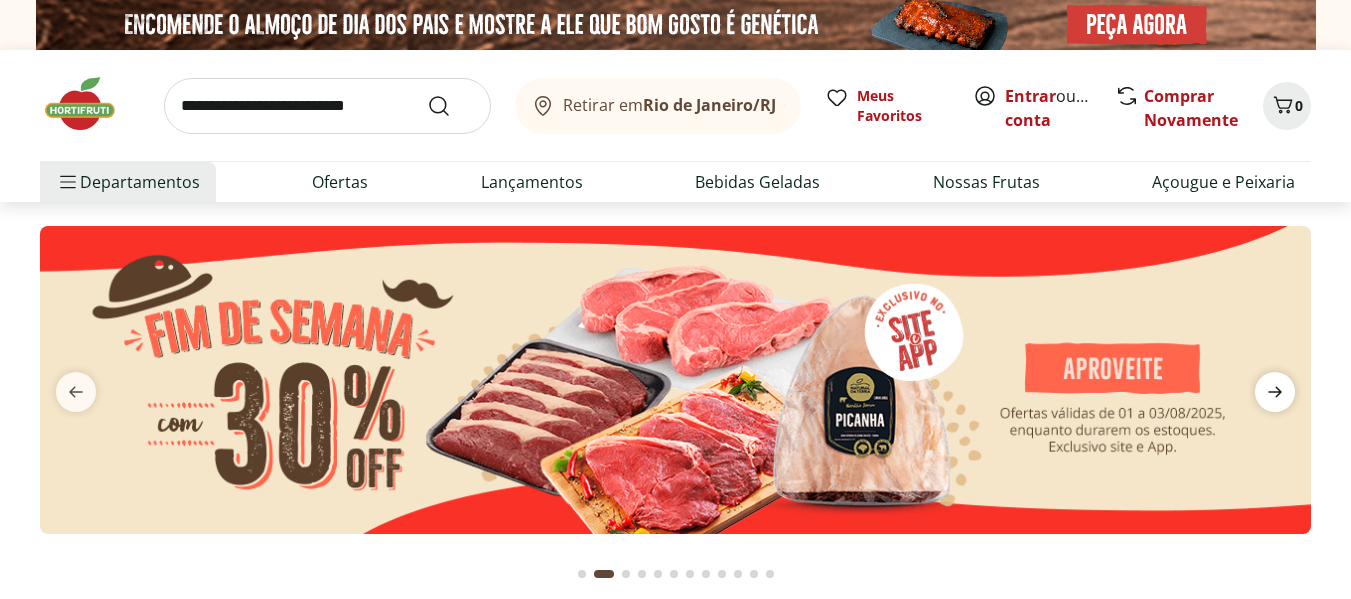click 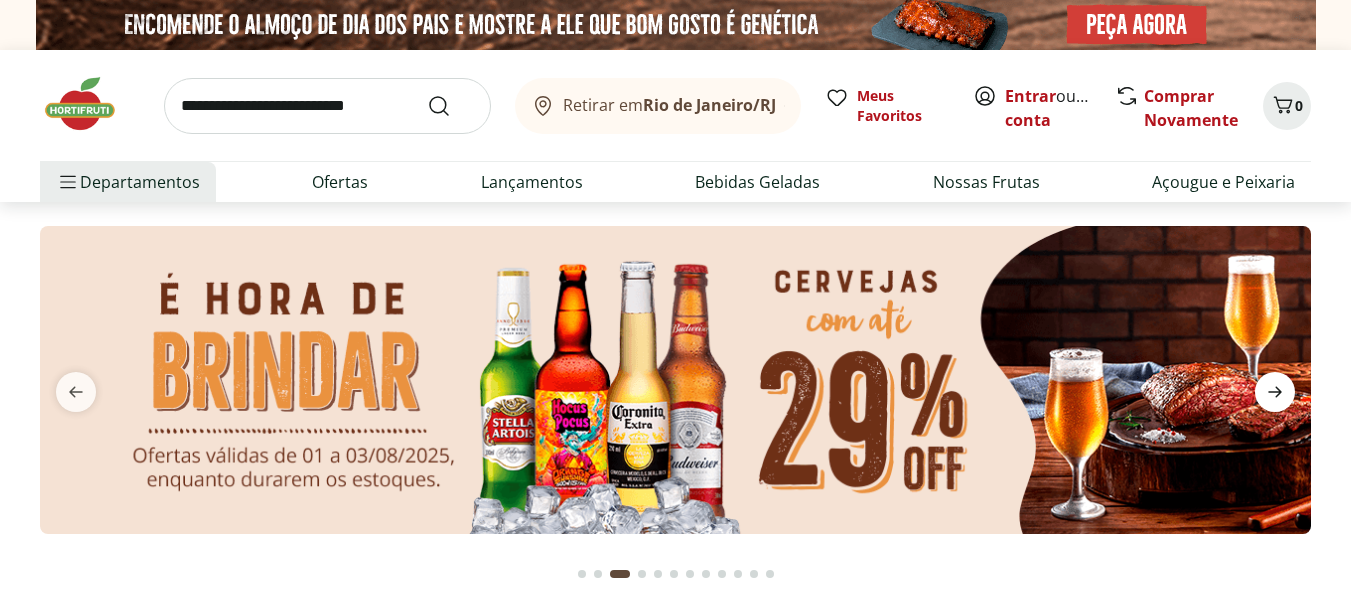 click 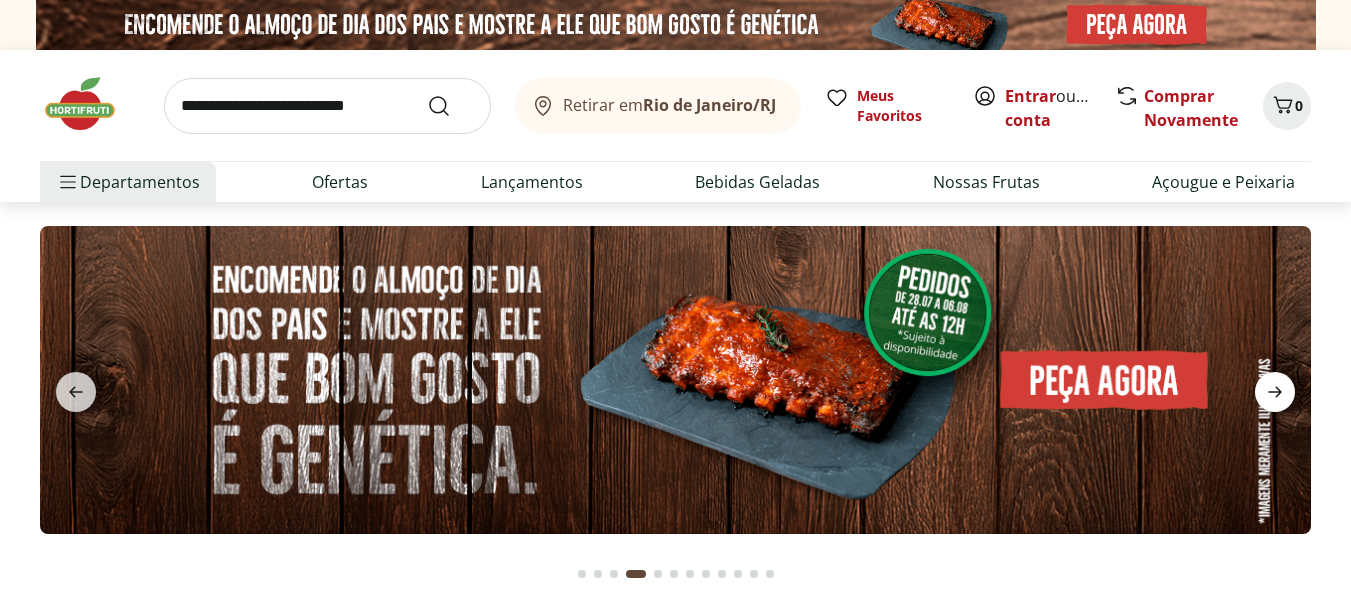 click 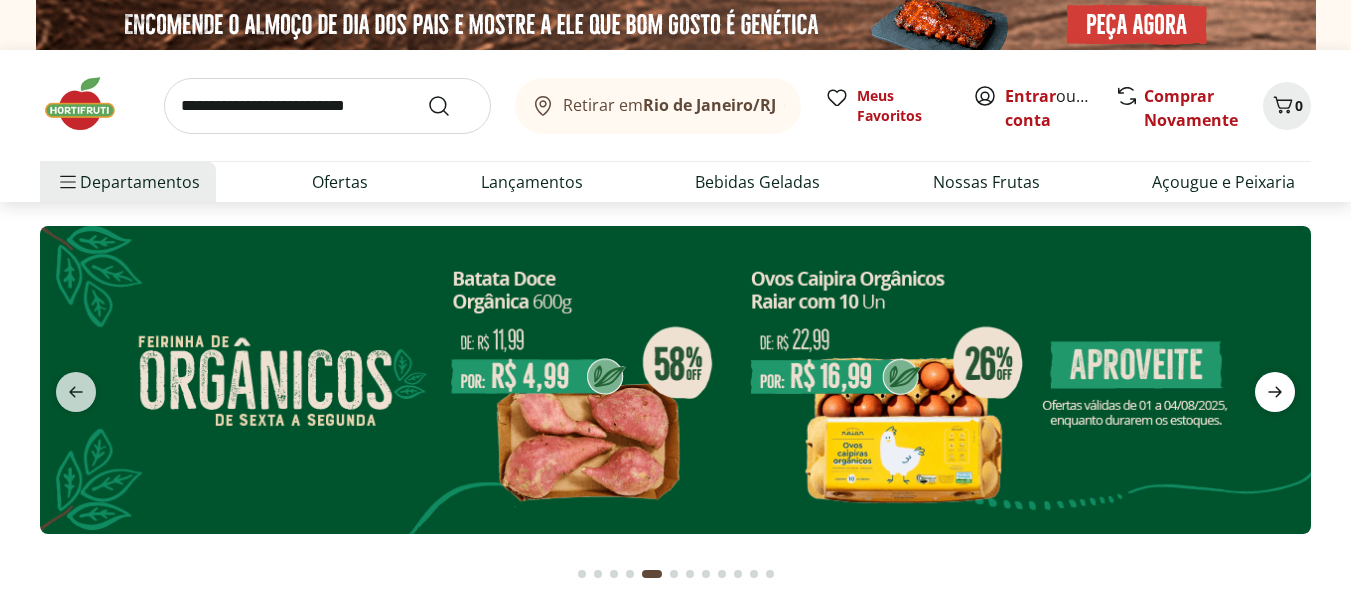 click 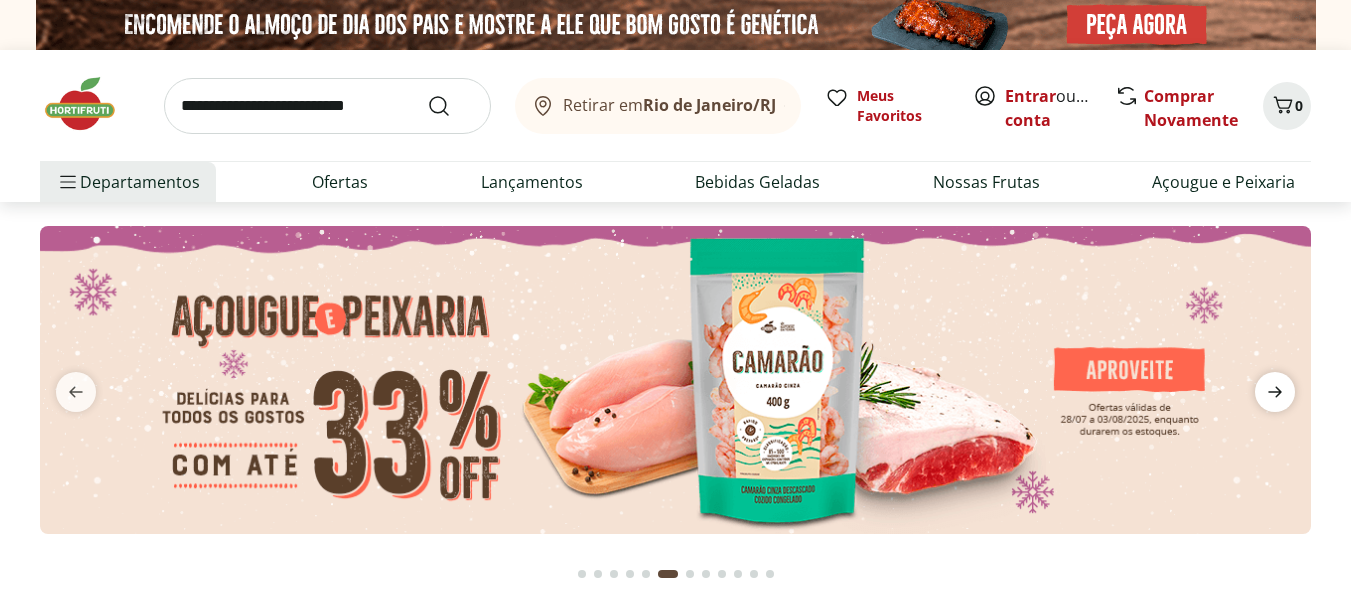 click 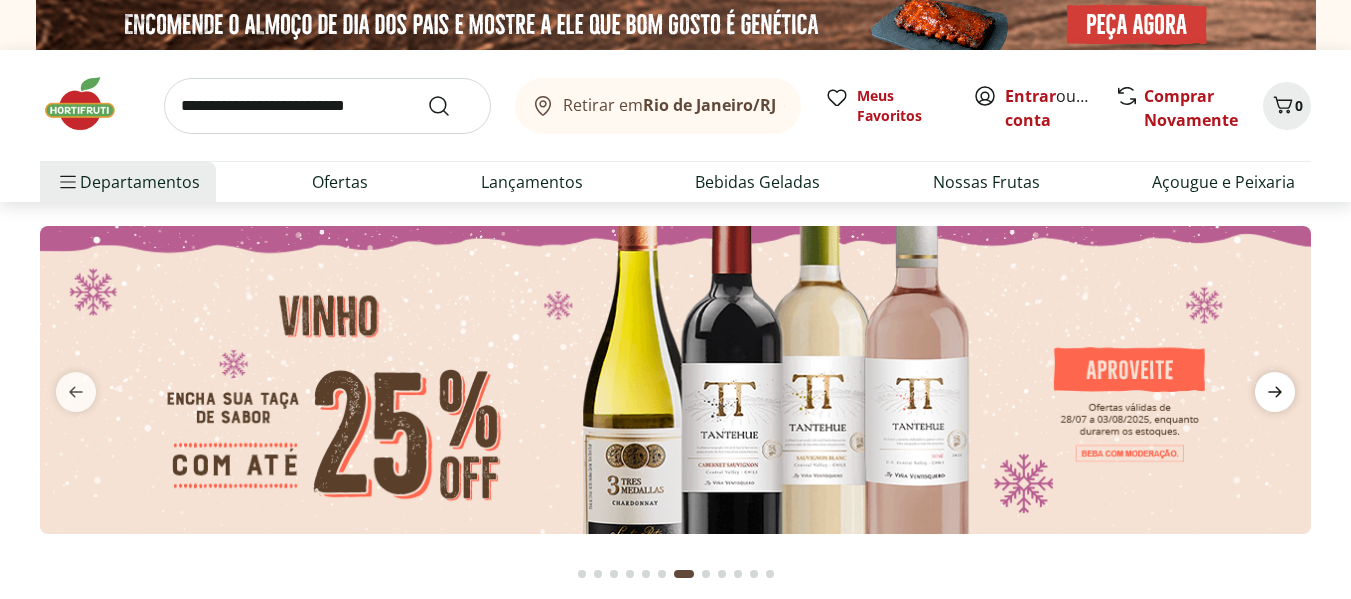 click 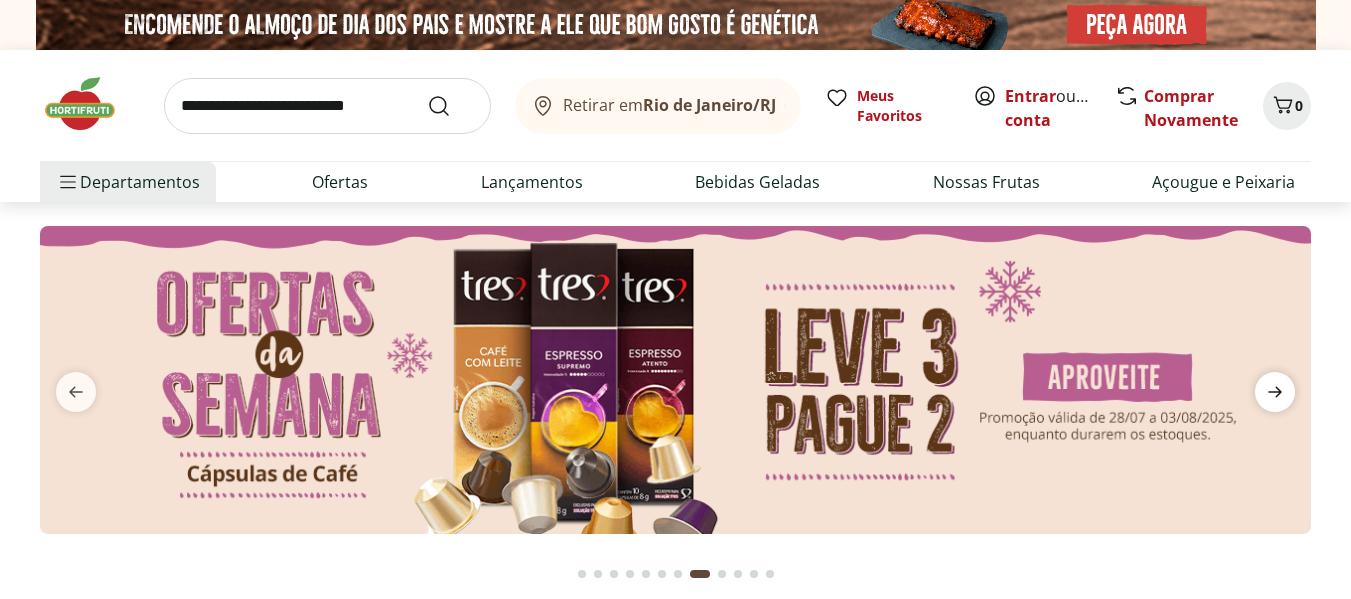 click 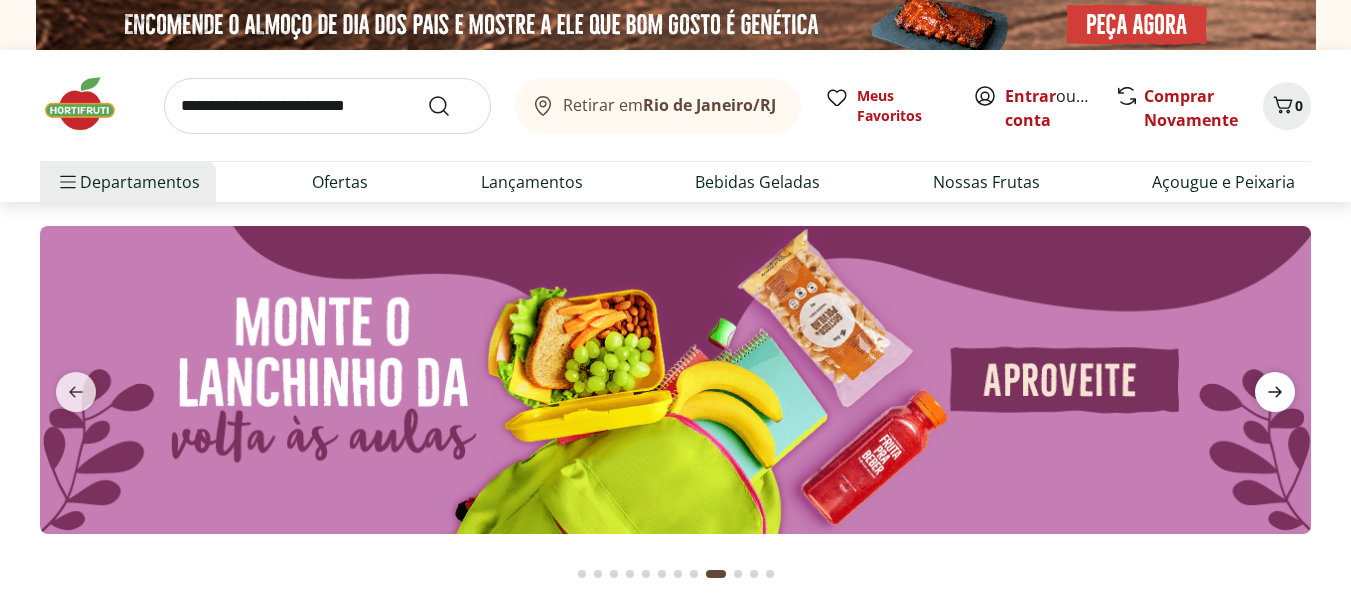 click 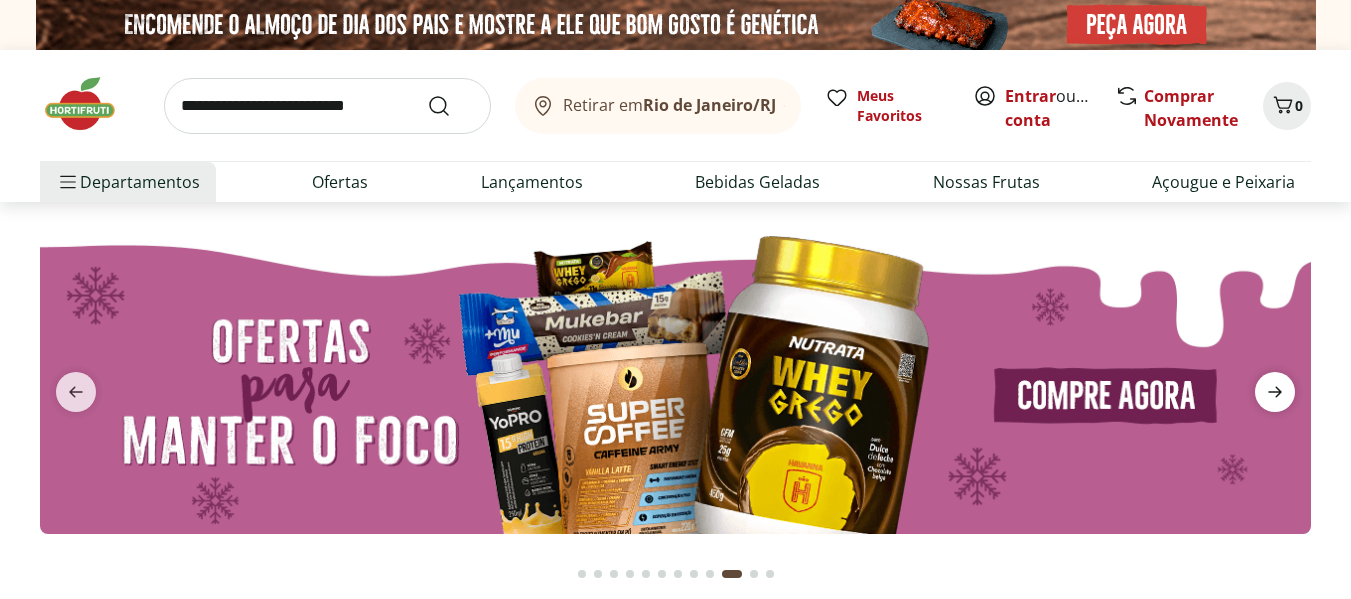 click 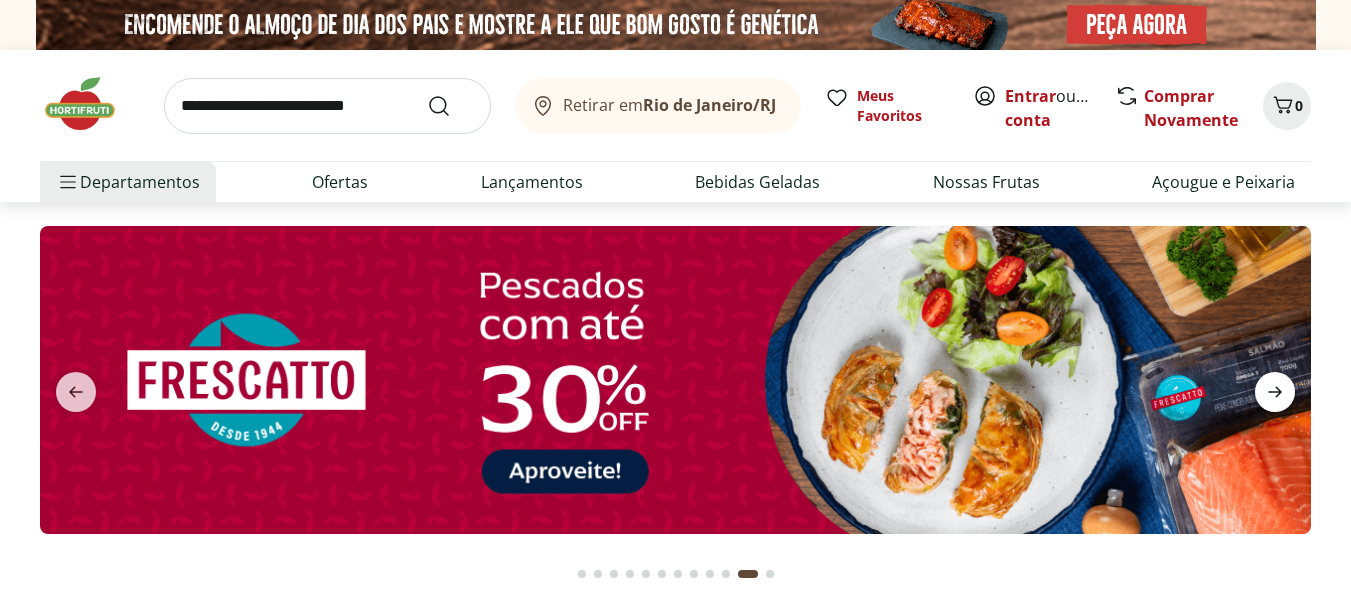 click 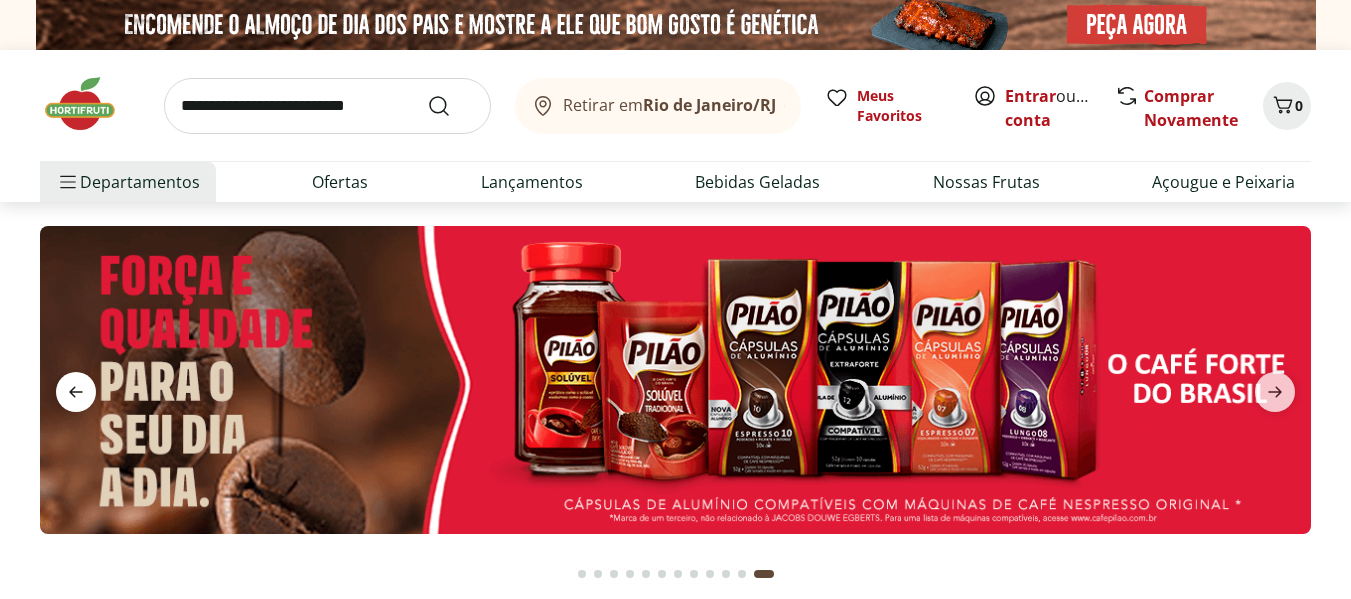 click 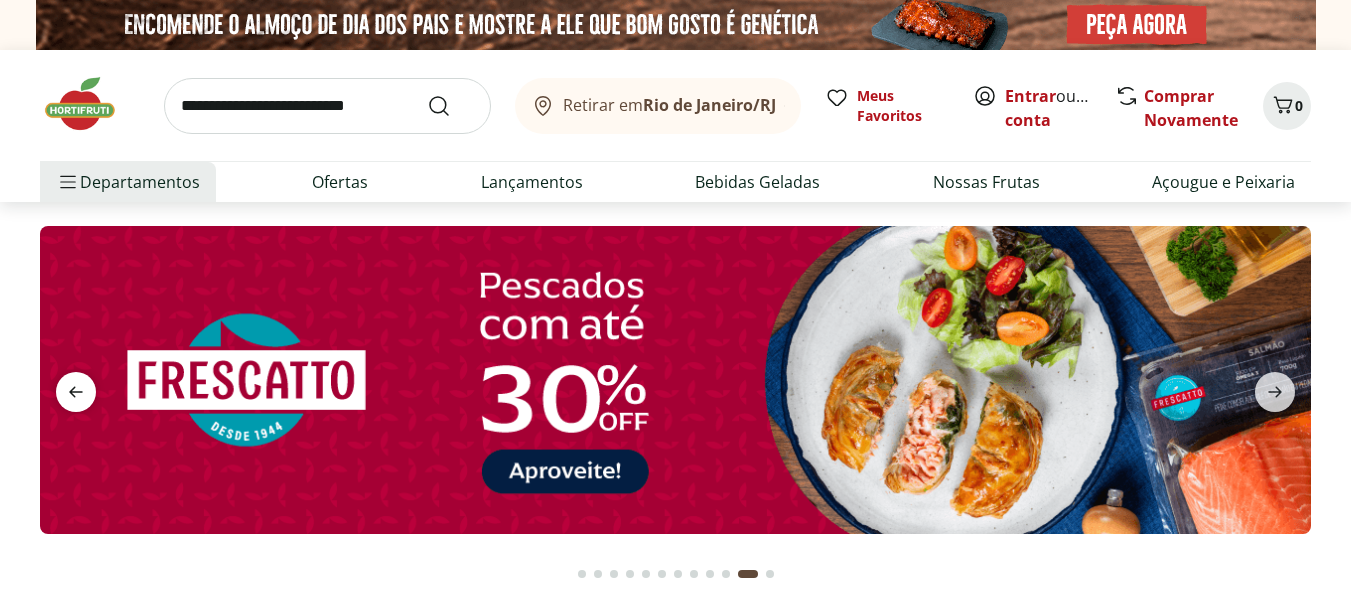 click 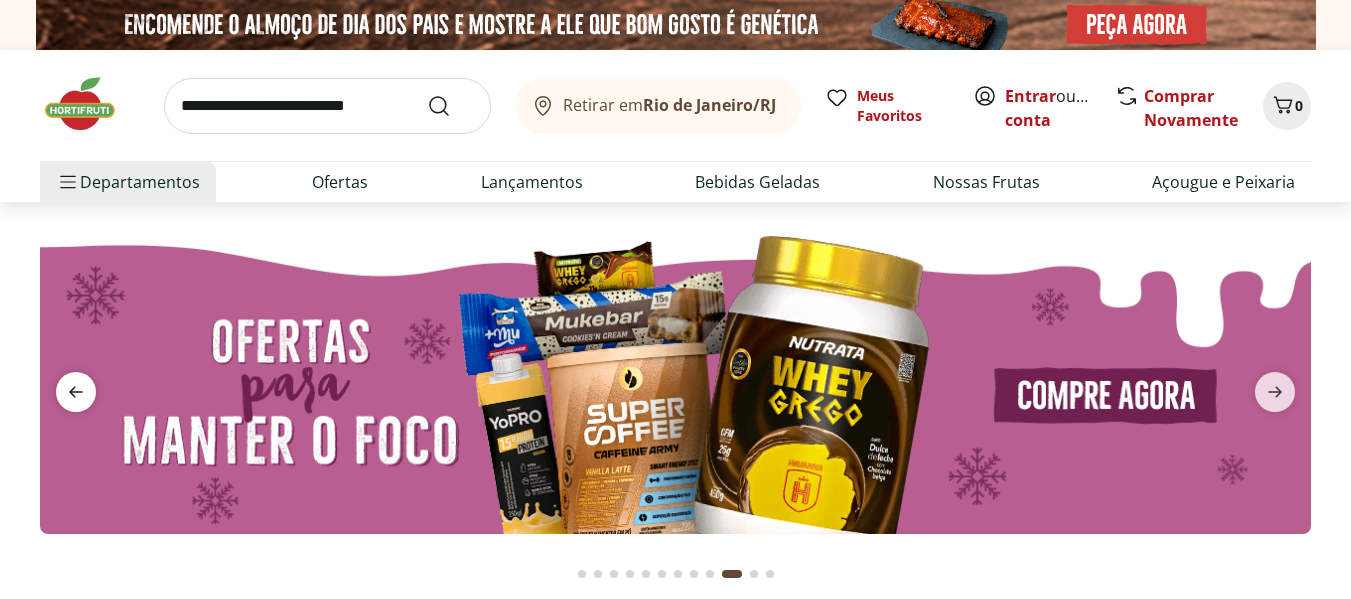 click 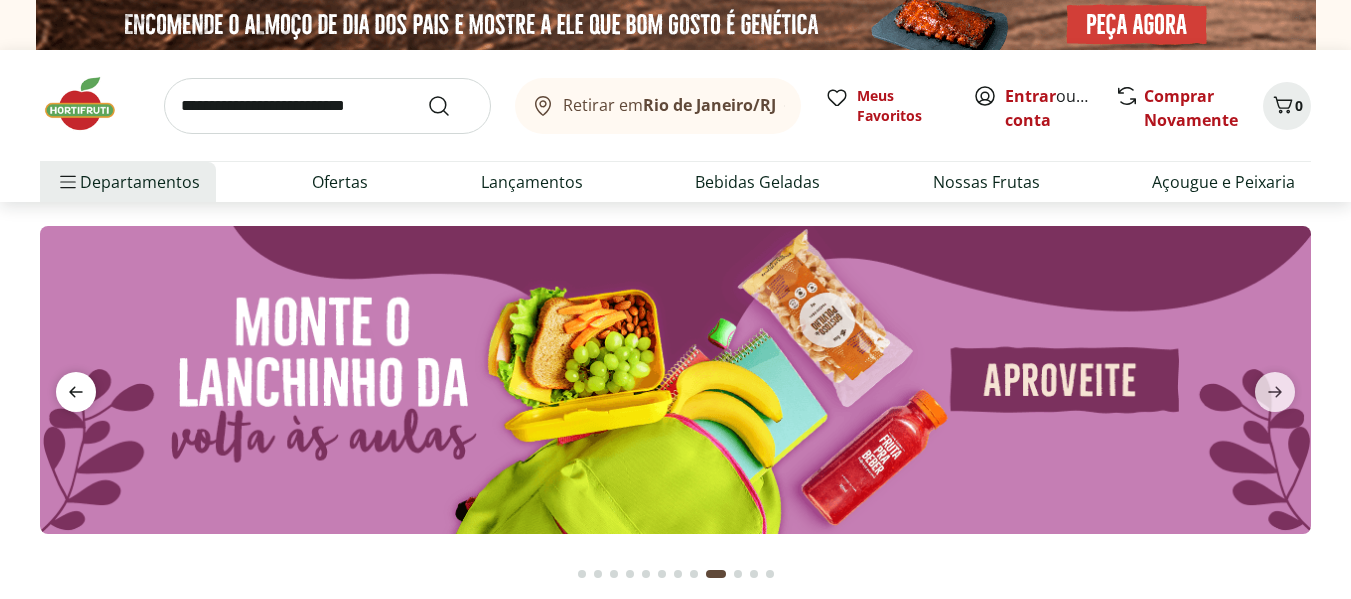 click 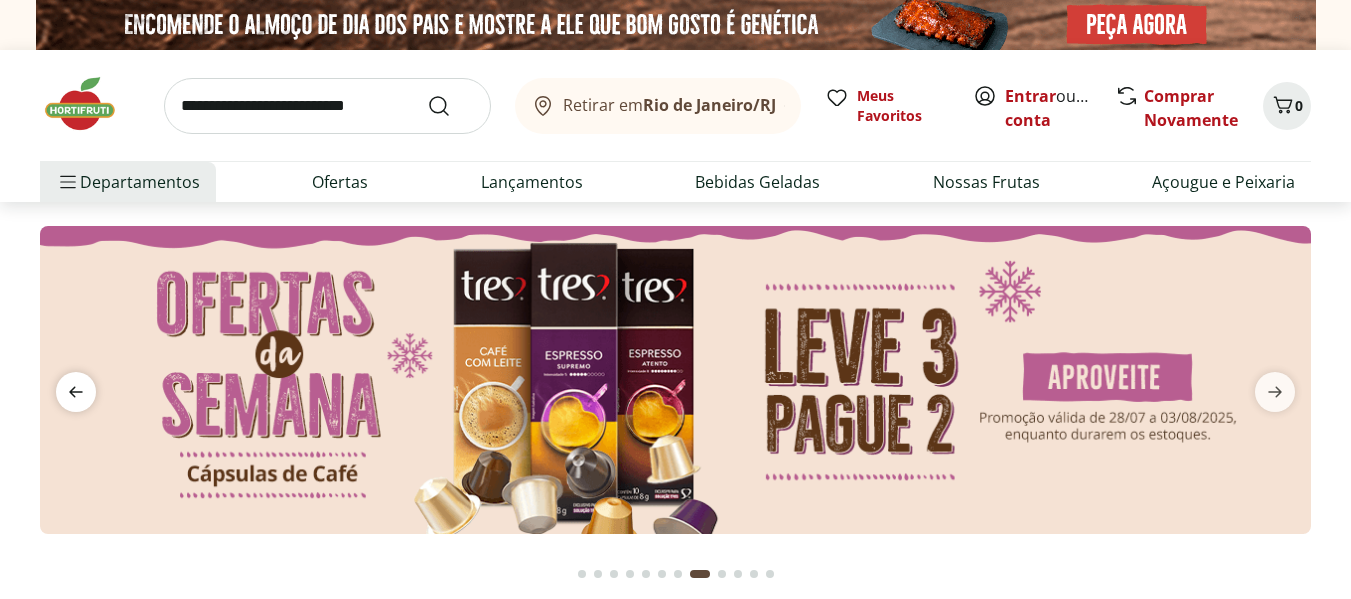 click 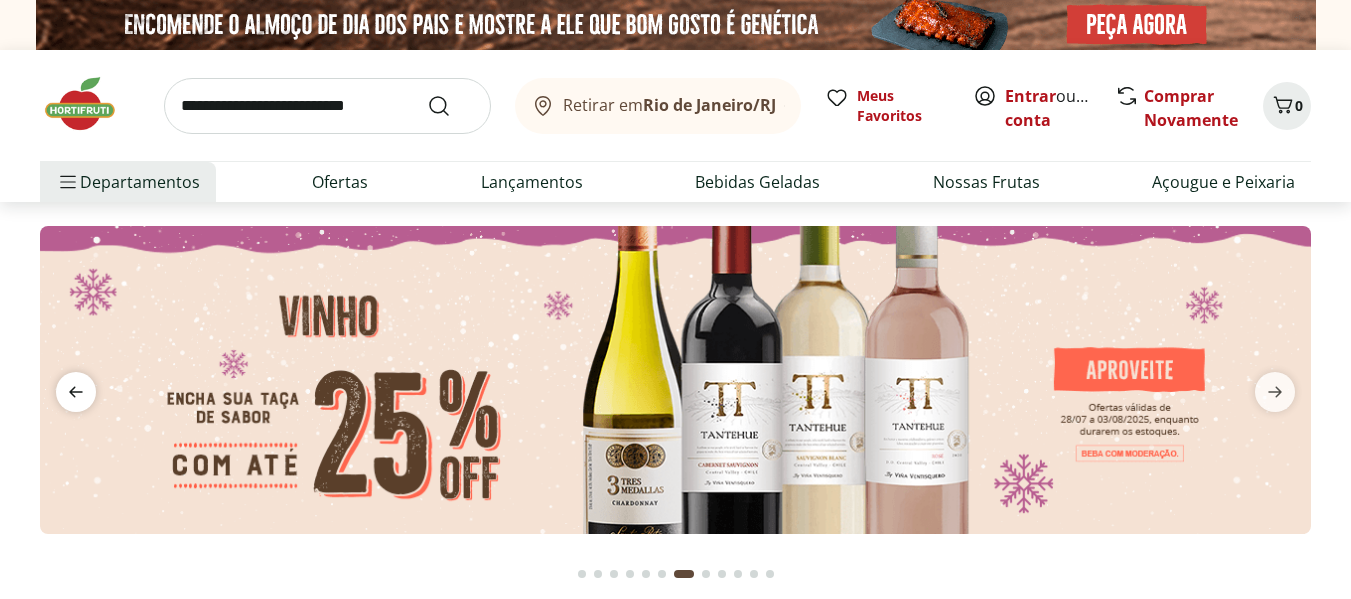 click 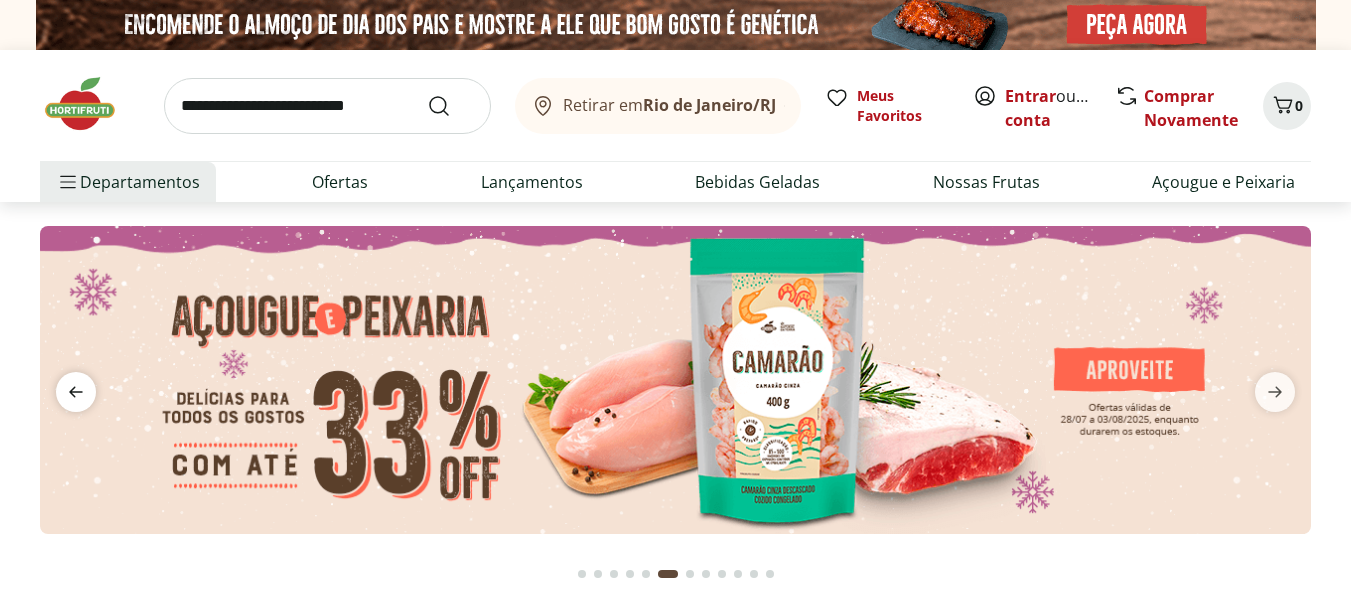 click 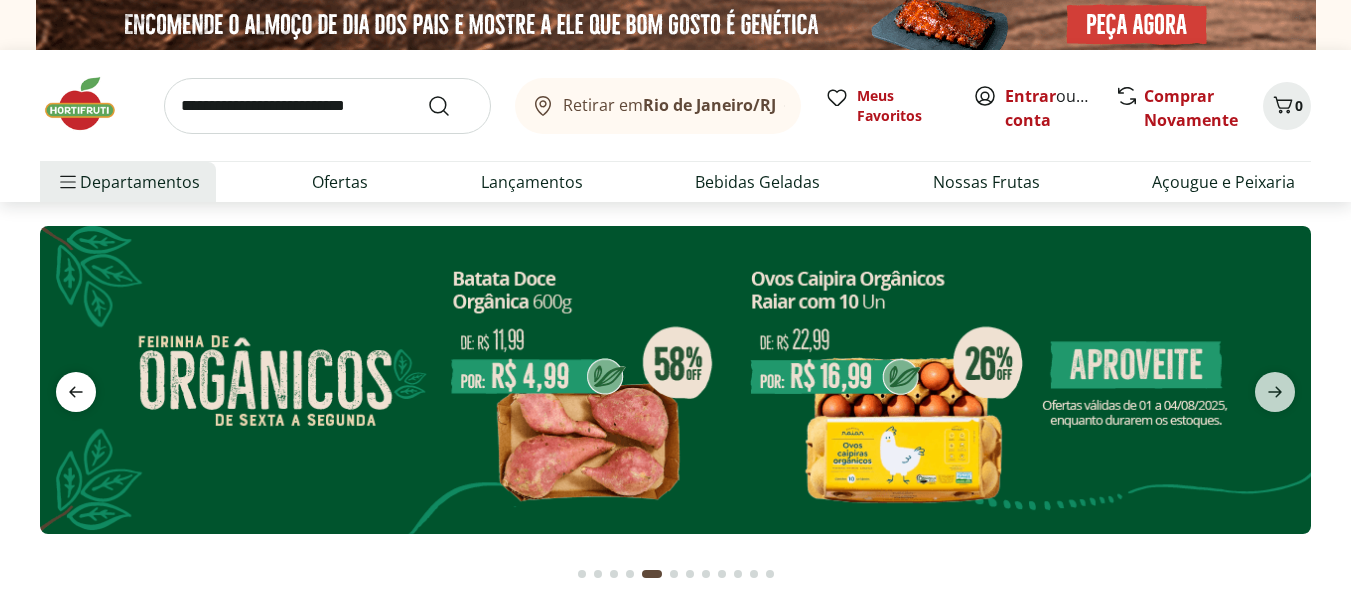 click 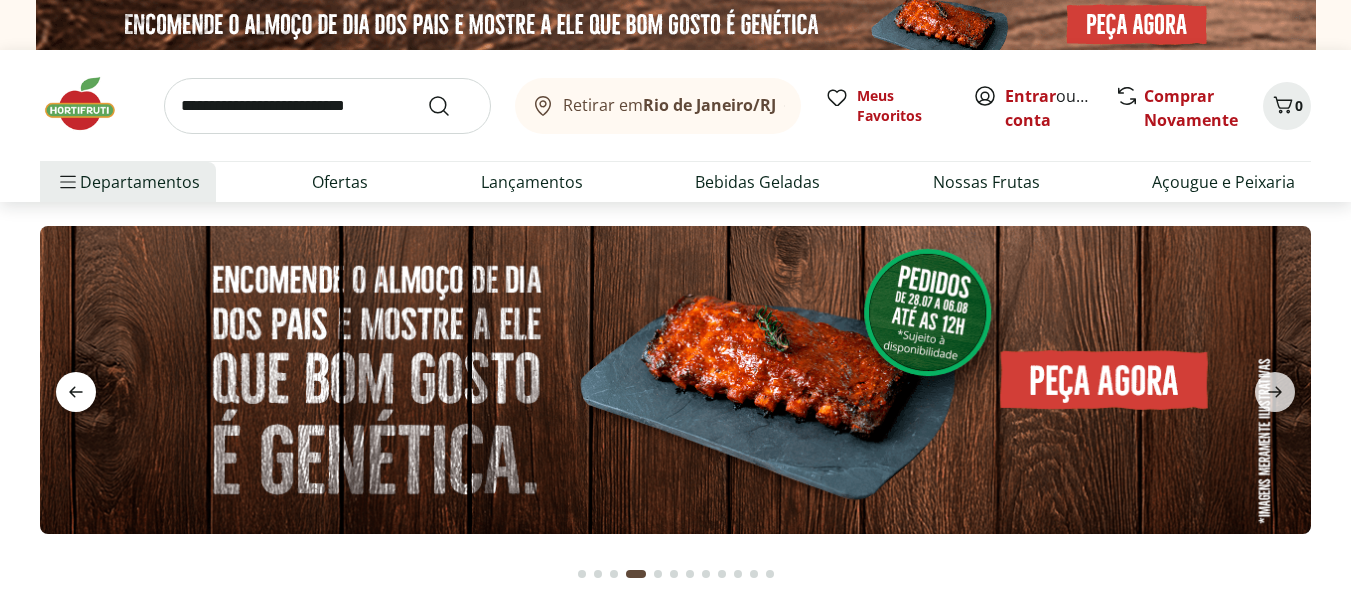 click 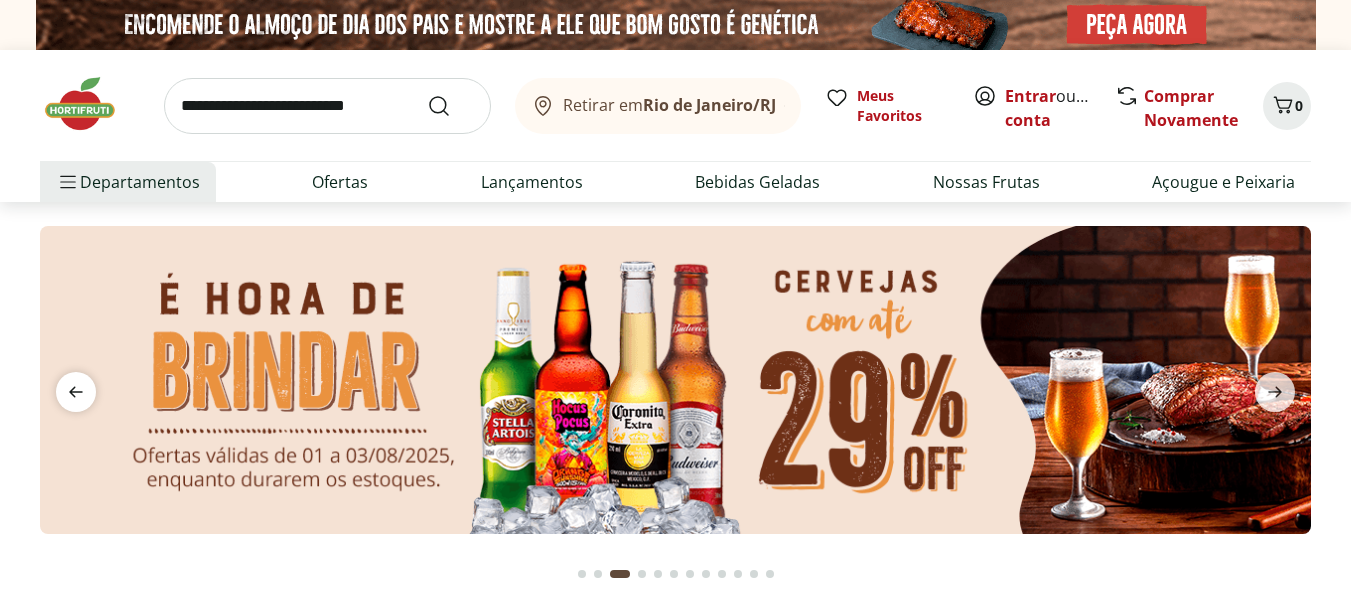 click 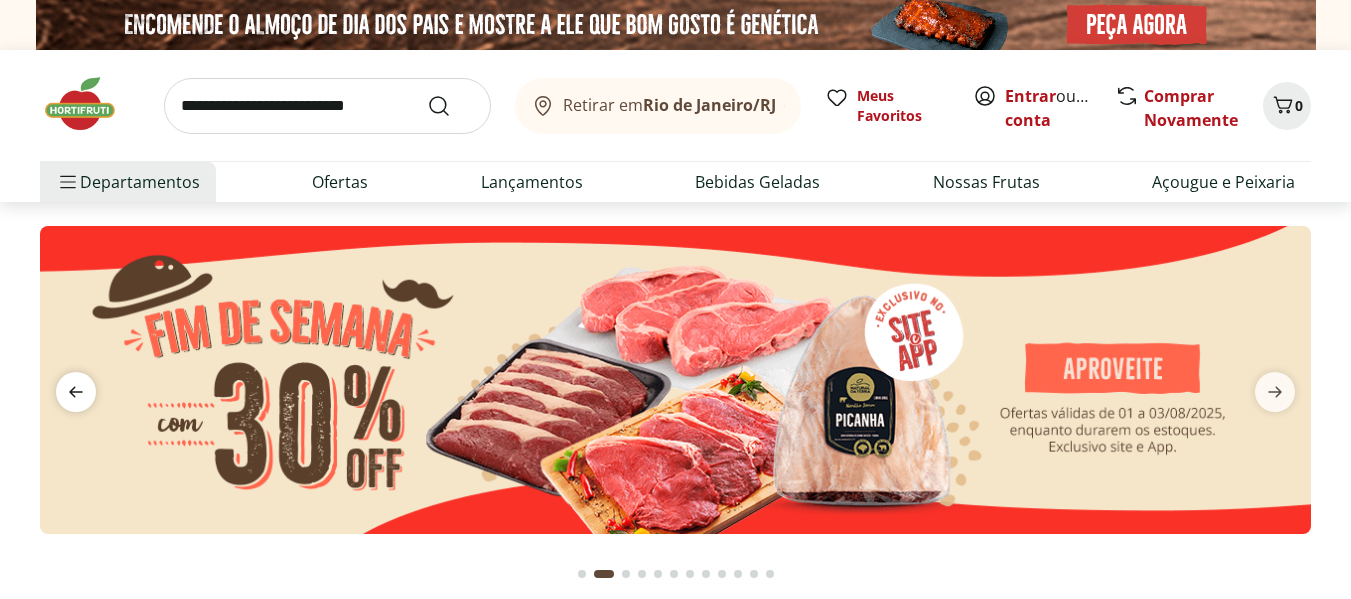 click 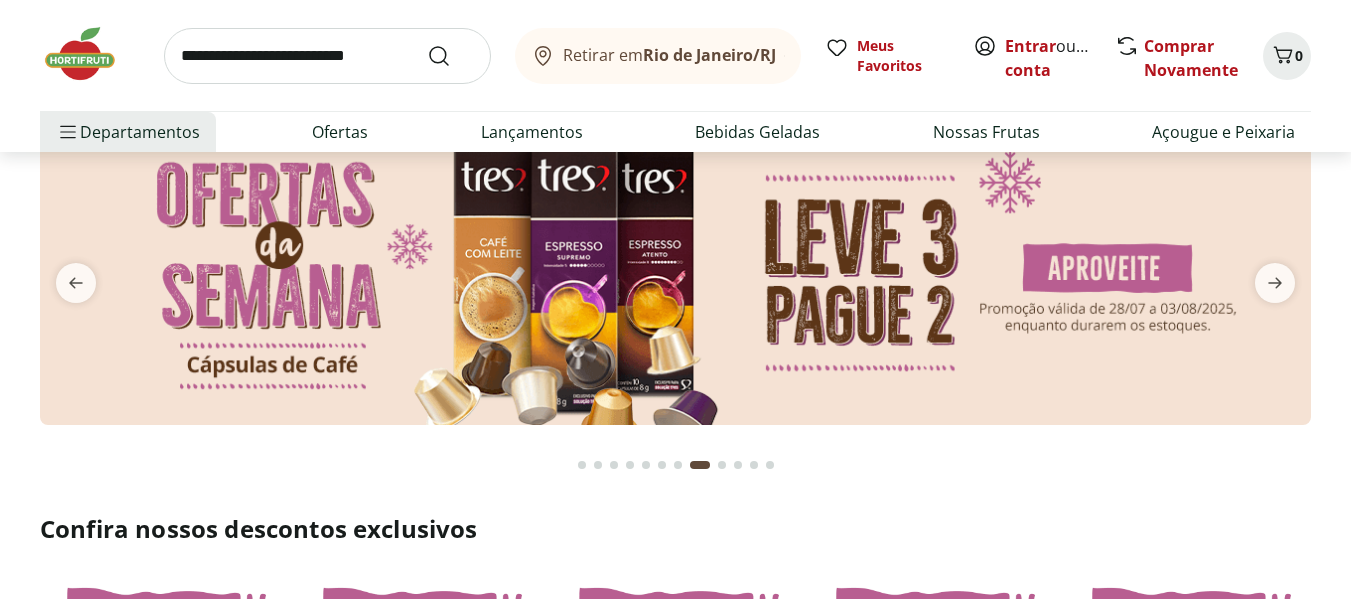 scroll, scrollTop: 0, scrollLeft: 0, axis: both 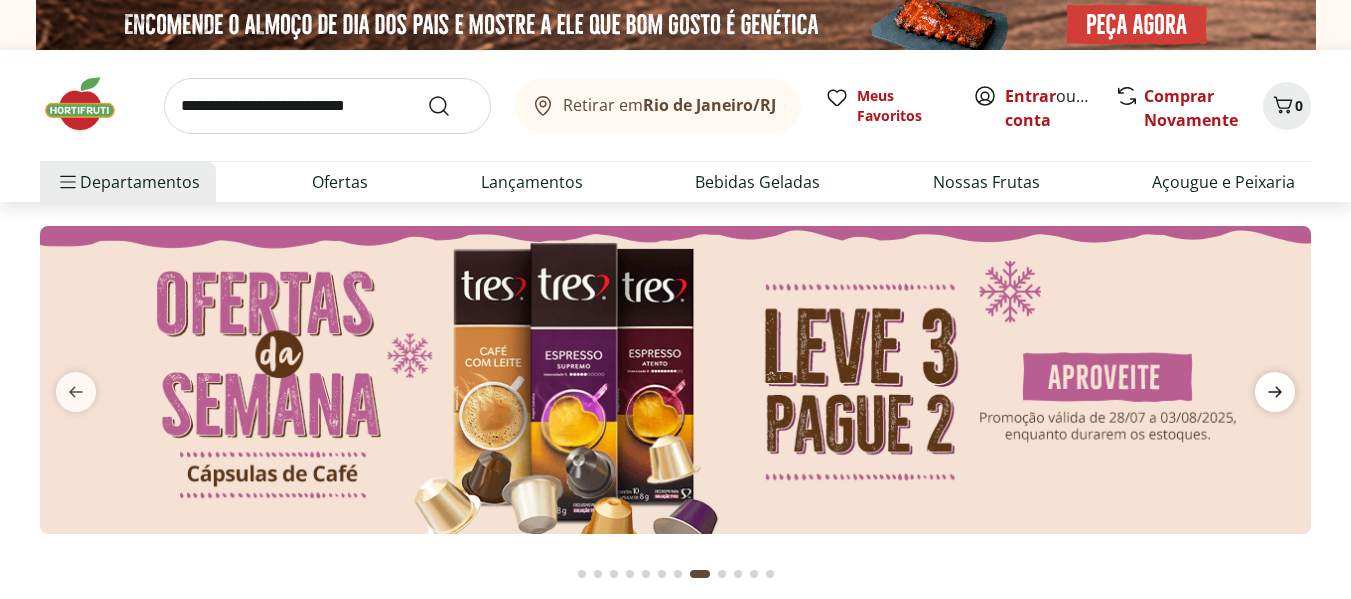 click 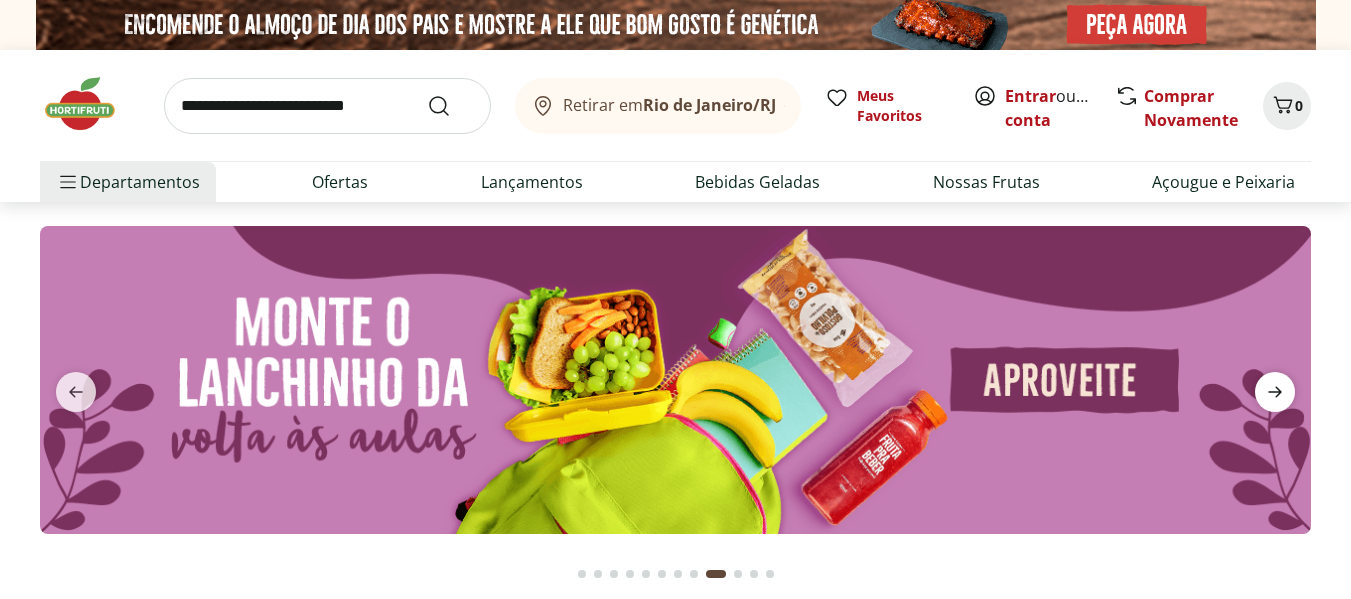 click 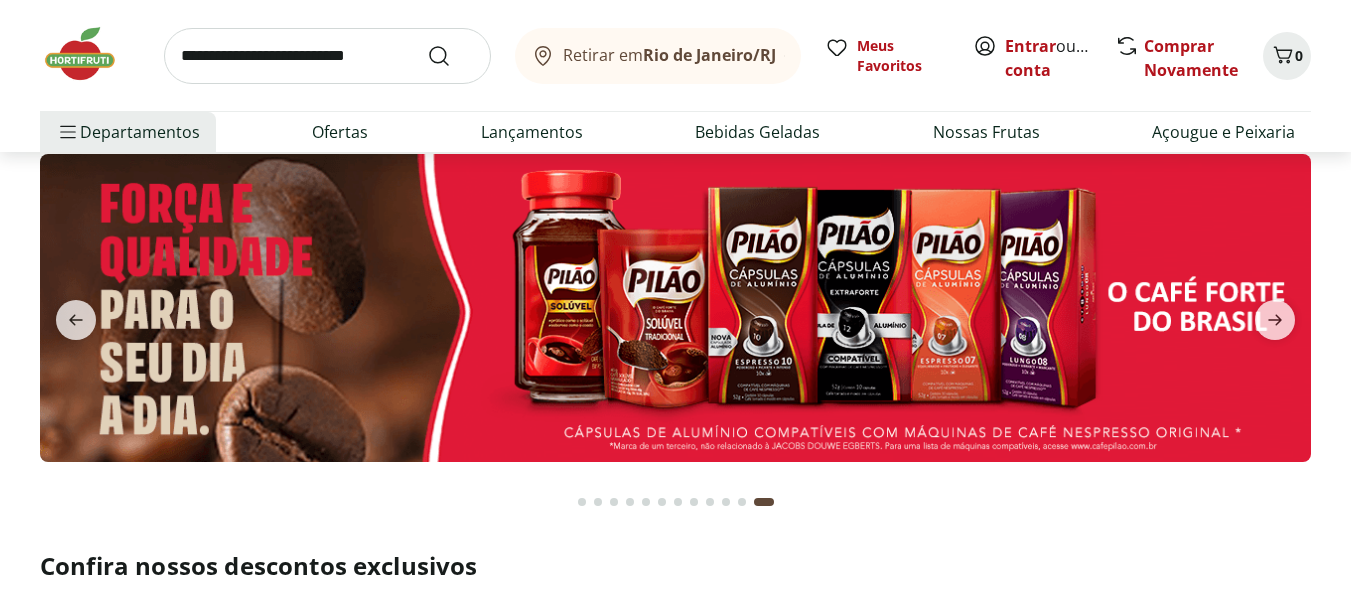 scroll, scrollTop: 0, scrollLeft: 0, axis: both 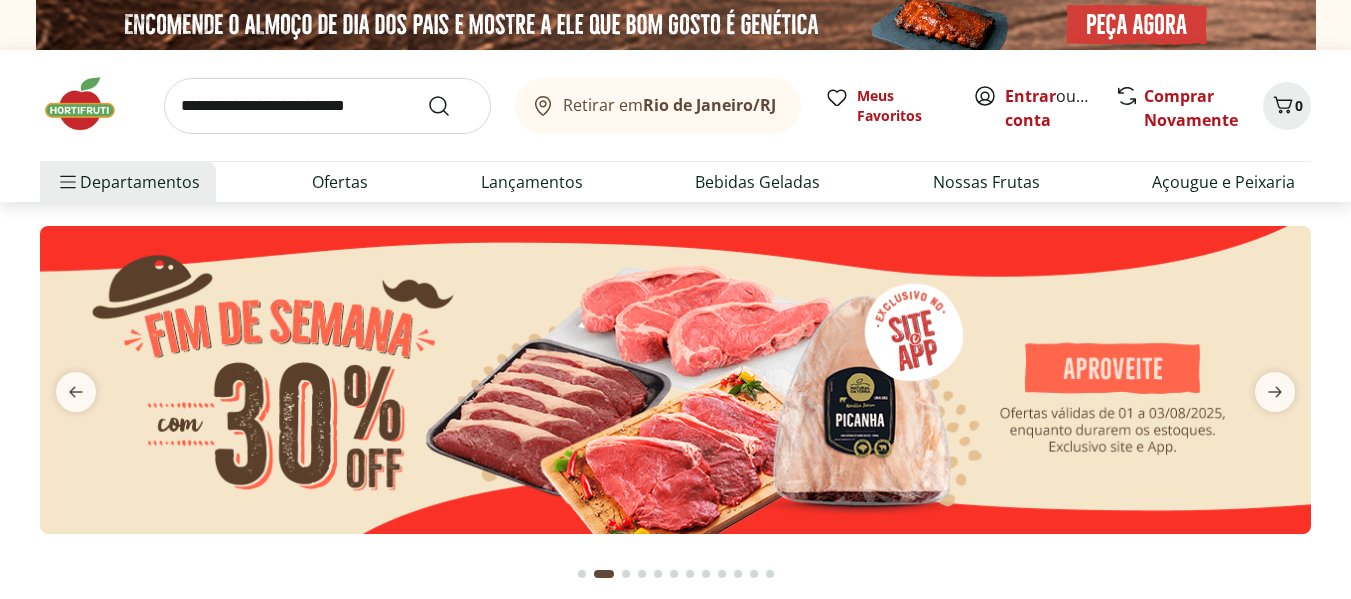 click at bounding box center (327, 106) 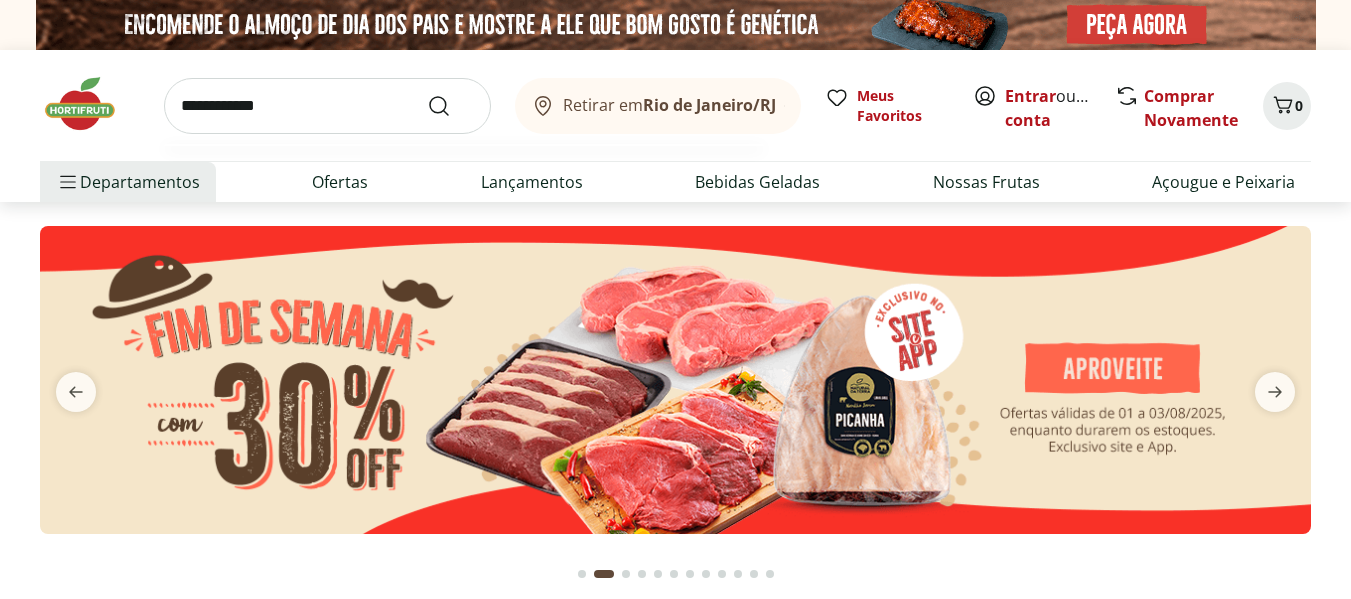 type on "**********" 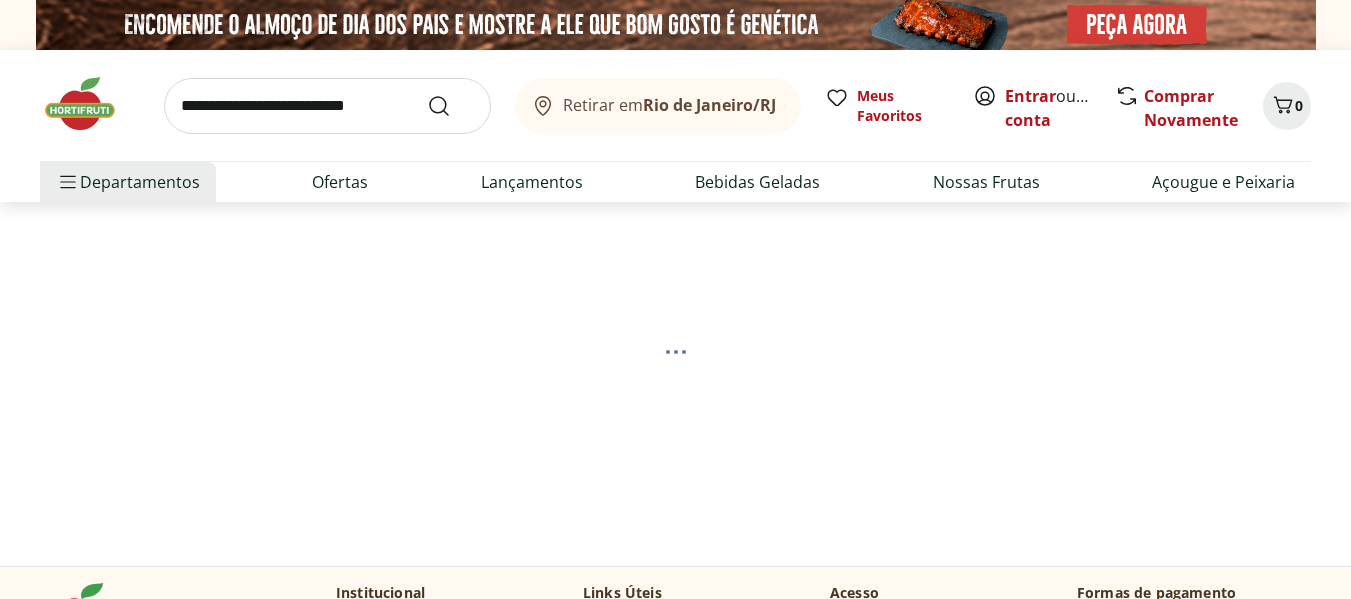 scroll, scrollTop: 0, scrollLeft: 0, axis: both 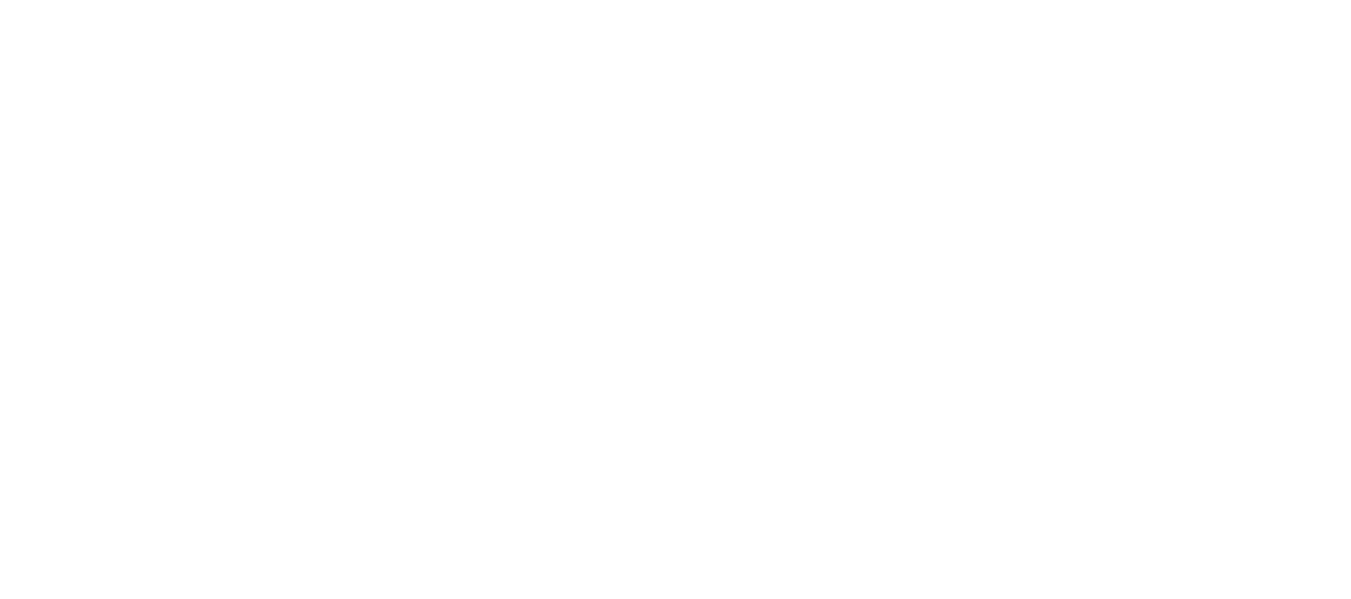 select on "**********" 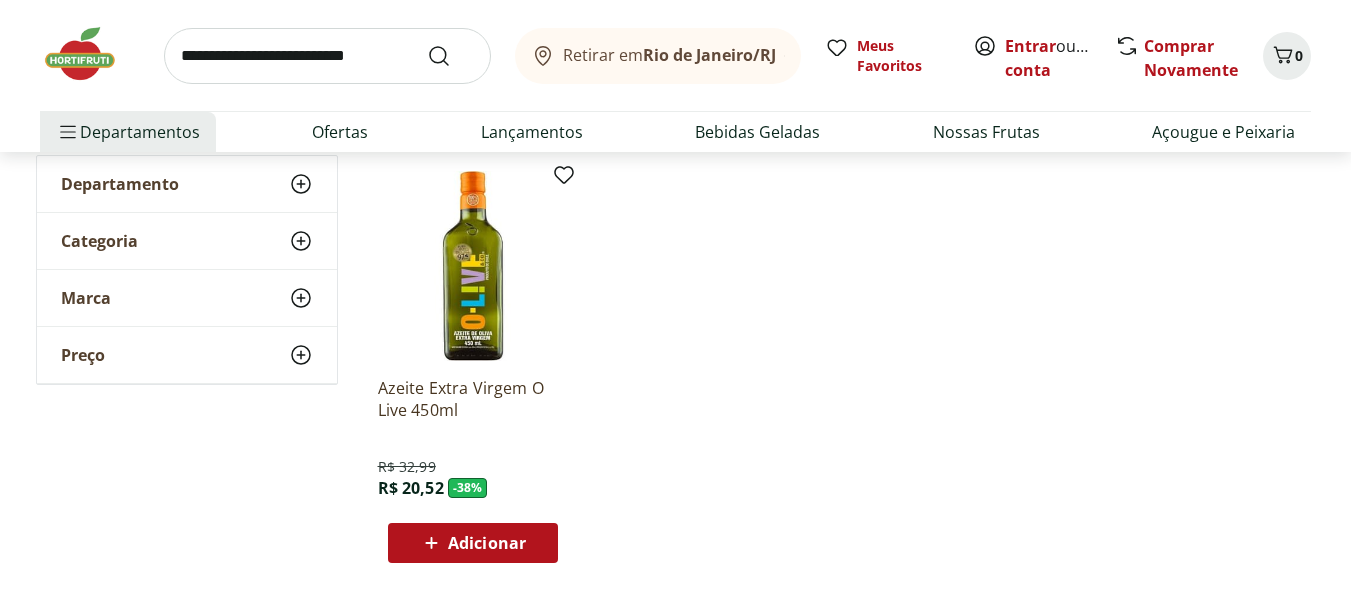 scroll, scrollTop: 300, scrollLeft: 0, axis: vertical 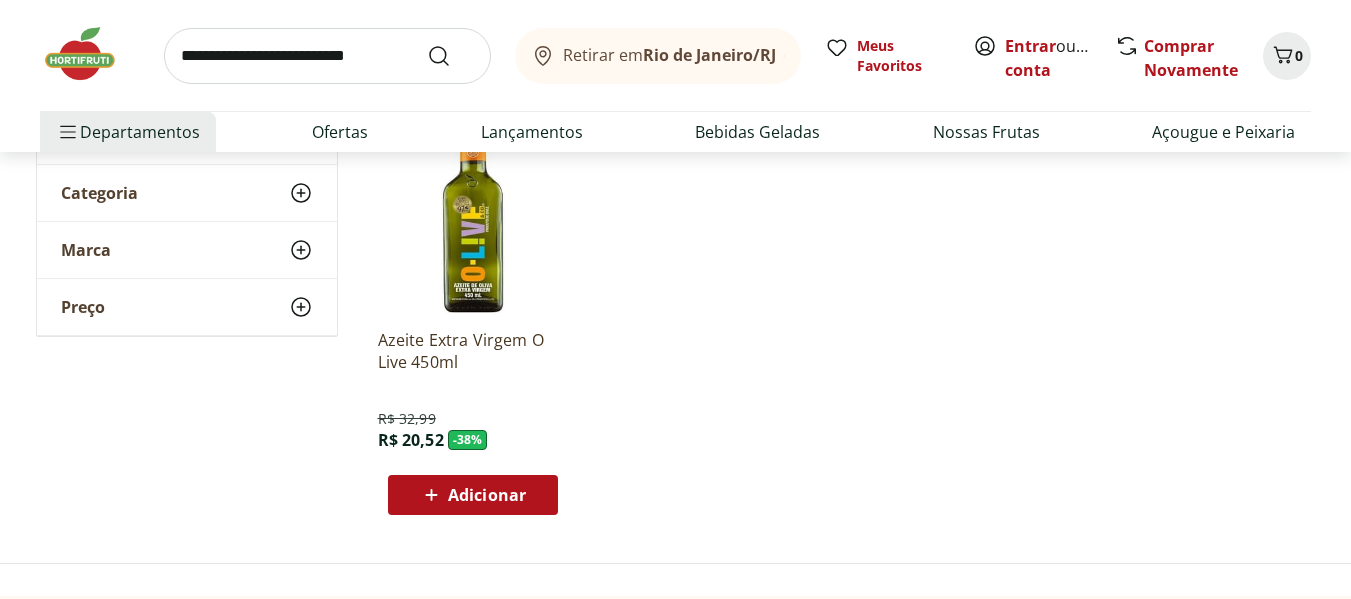click on "Azeite Extra Virgem O Live 450ml" at bounding box center [473, 351] 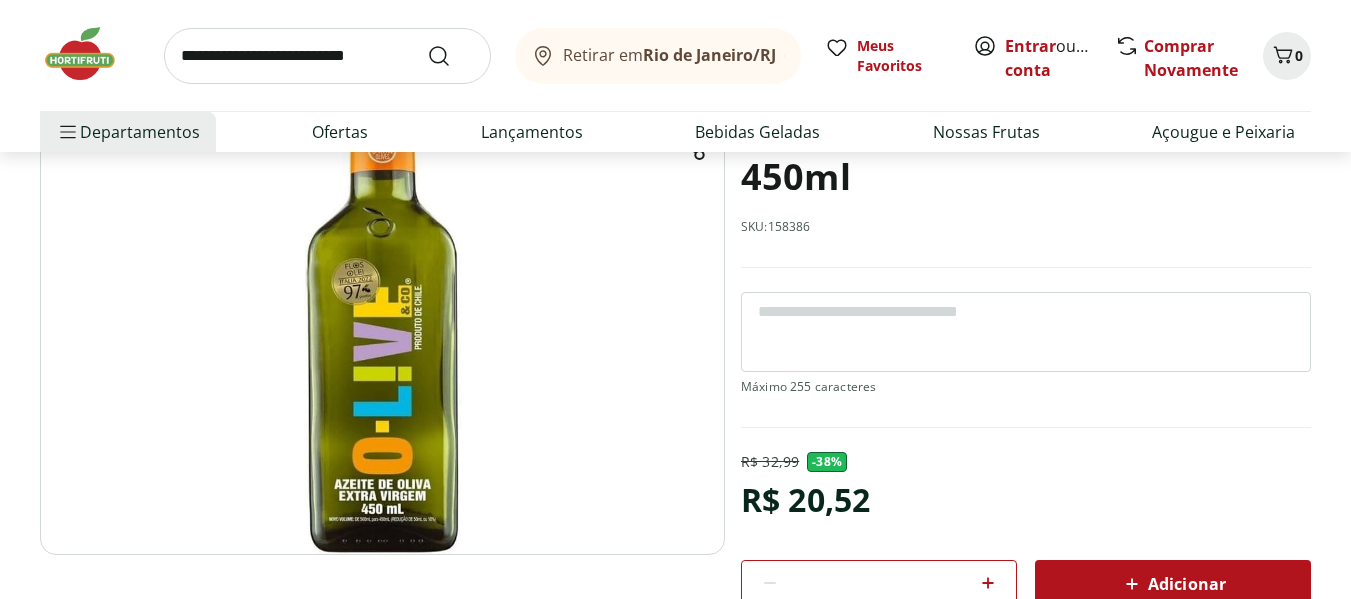 scroll, scrollTop: 200, scrollLeft: 0, axis: vertical 